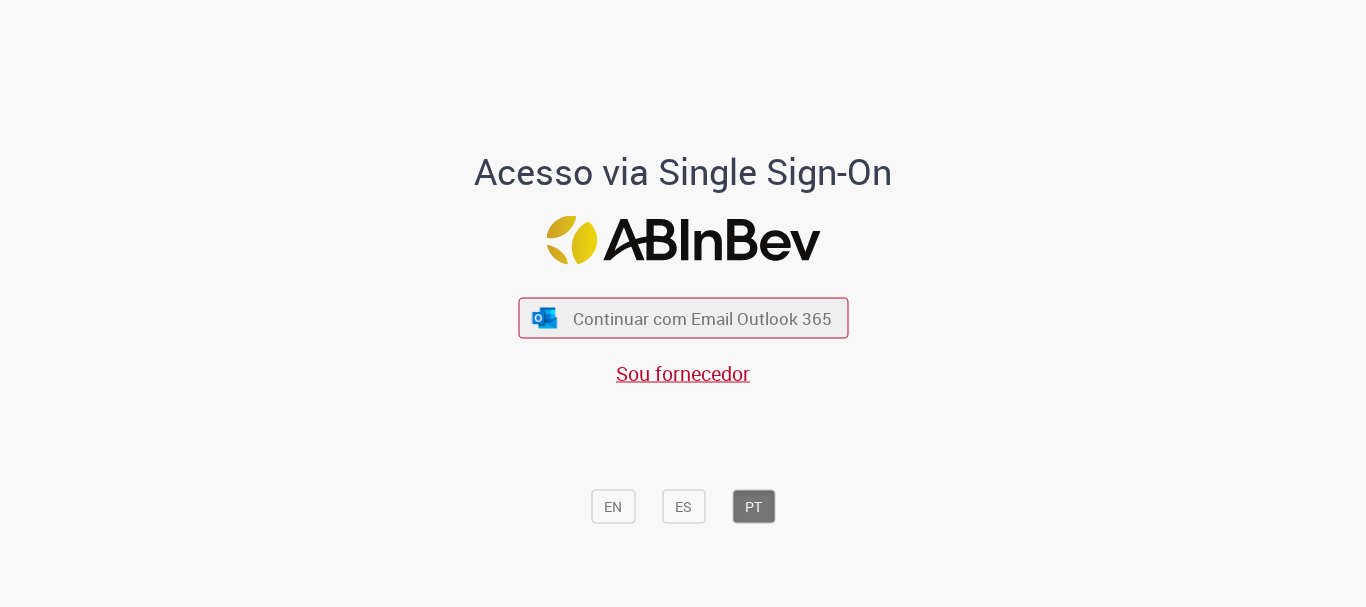 scroll, scrollTop: 0, scrollLeft: 0, axis: both 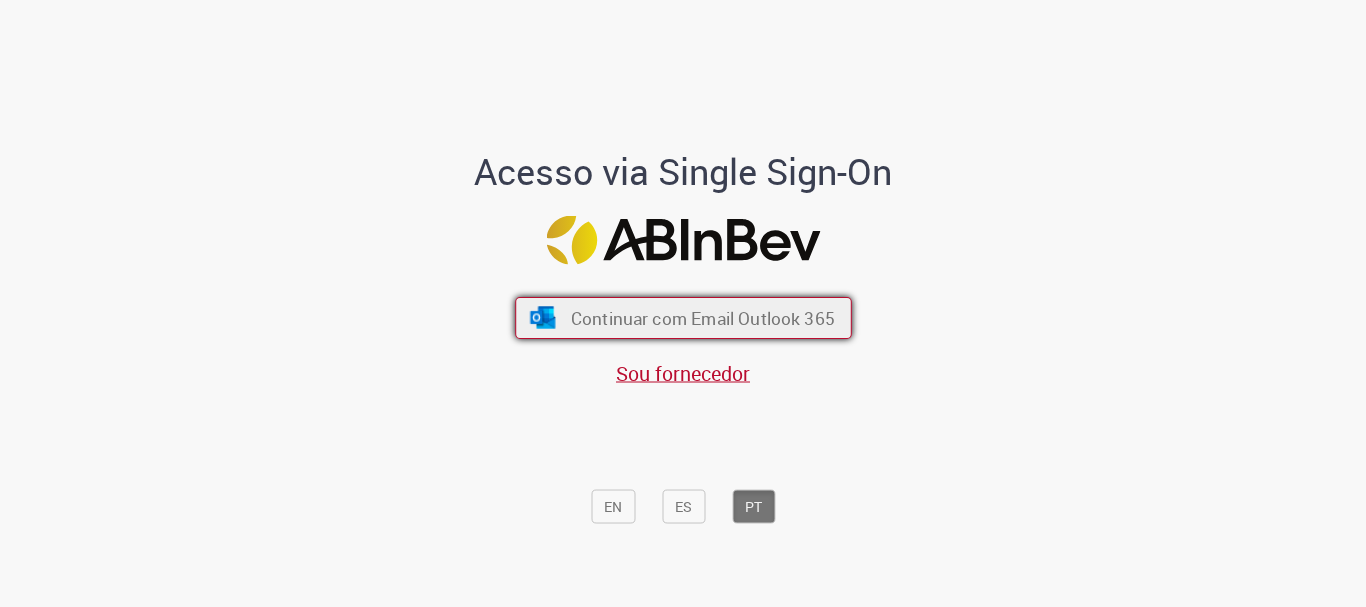 click on "Continuar com Email Outlook 365" at bounding box center (702, 318) 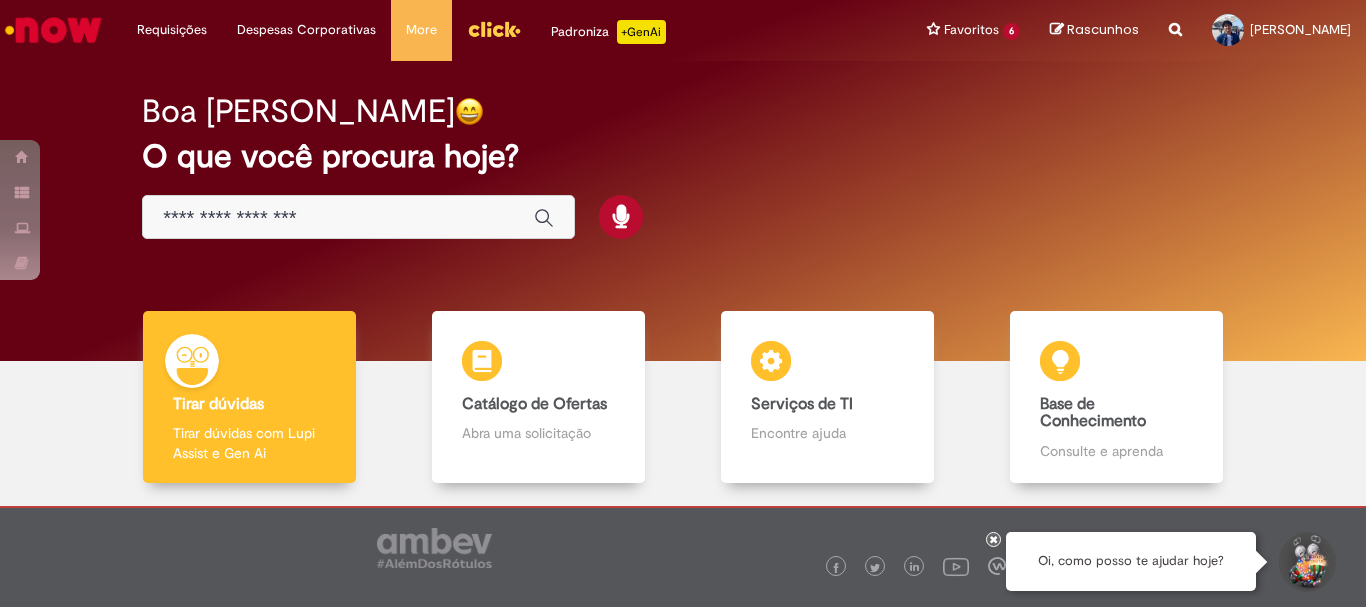 scroll, scrollTop: 0, scrollLeft: 0, axis: both 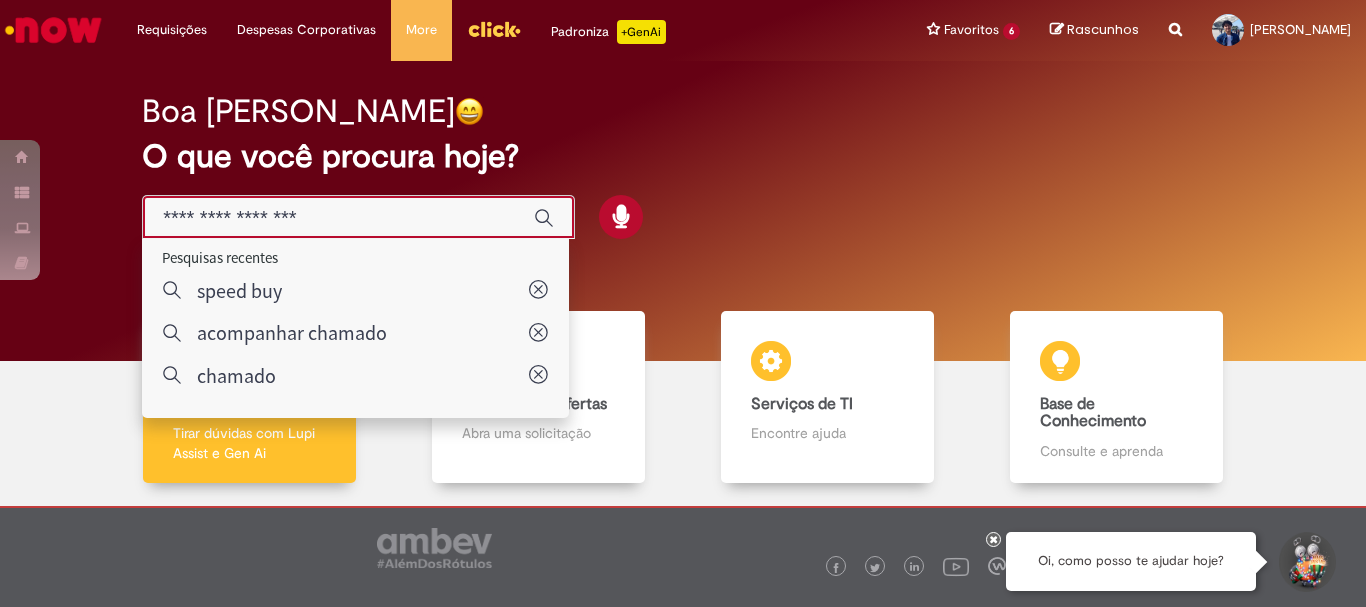 type on "*********" 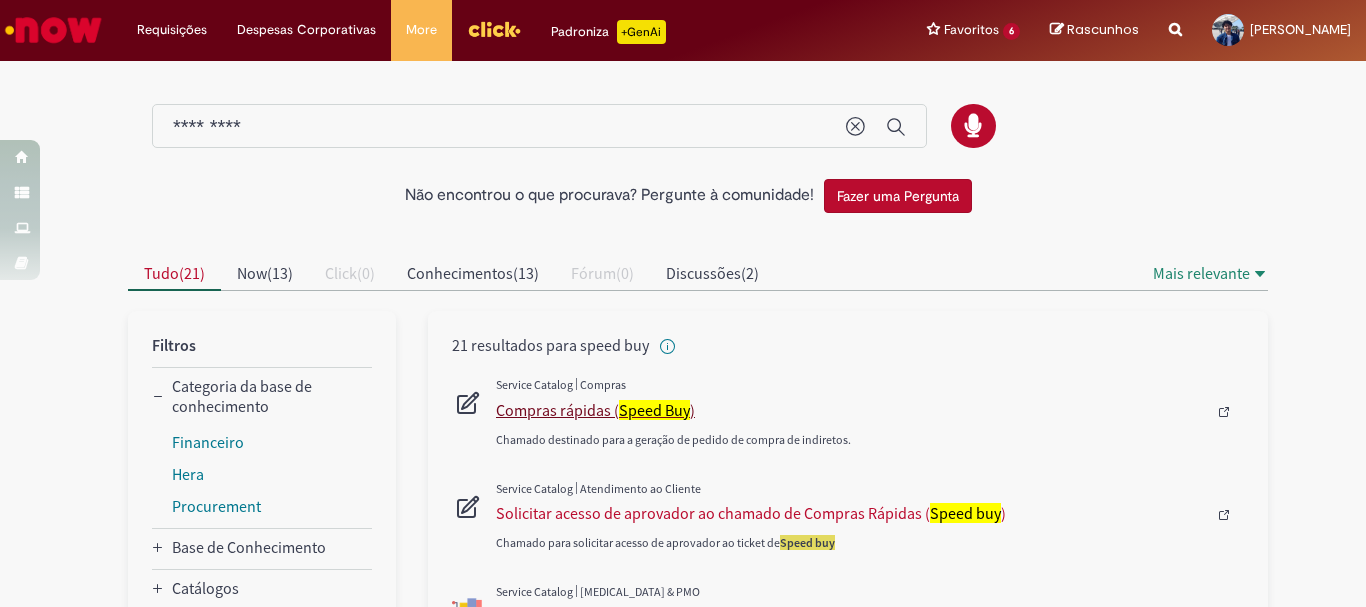 click on "Compras rápidas ( Speed Buy )" at bounding box center (851, 410) 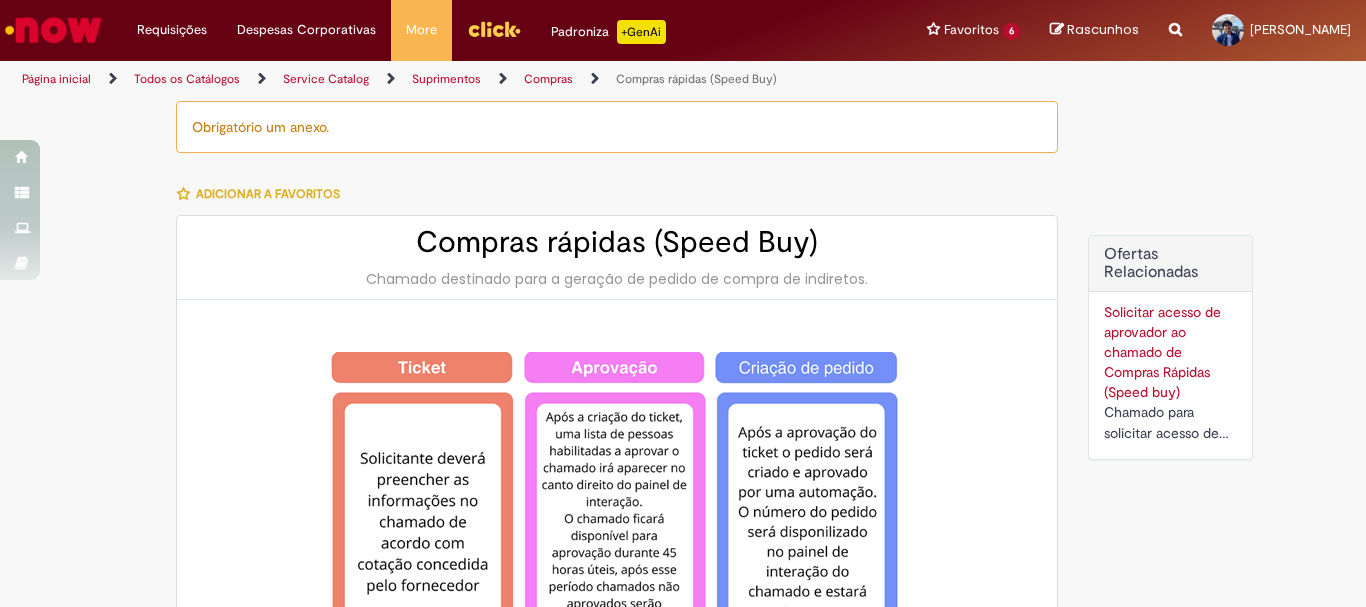 type on "********" 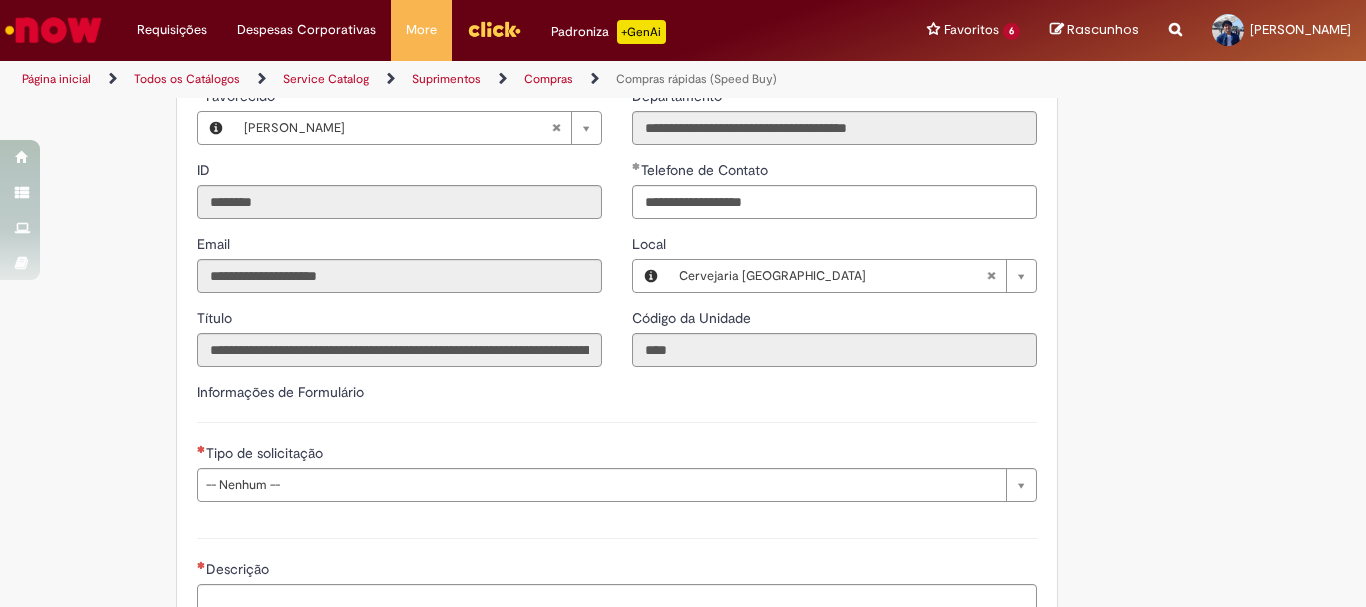 scroll, scrollTop: 2700, scrollLeft: 0, axis: vertical 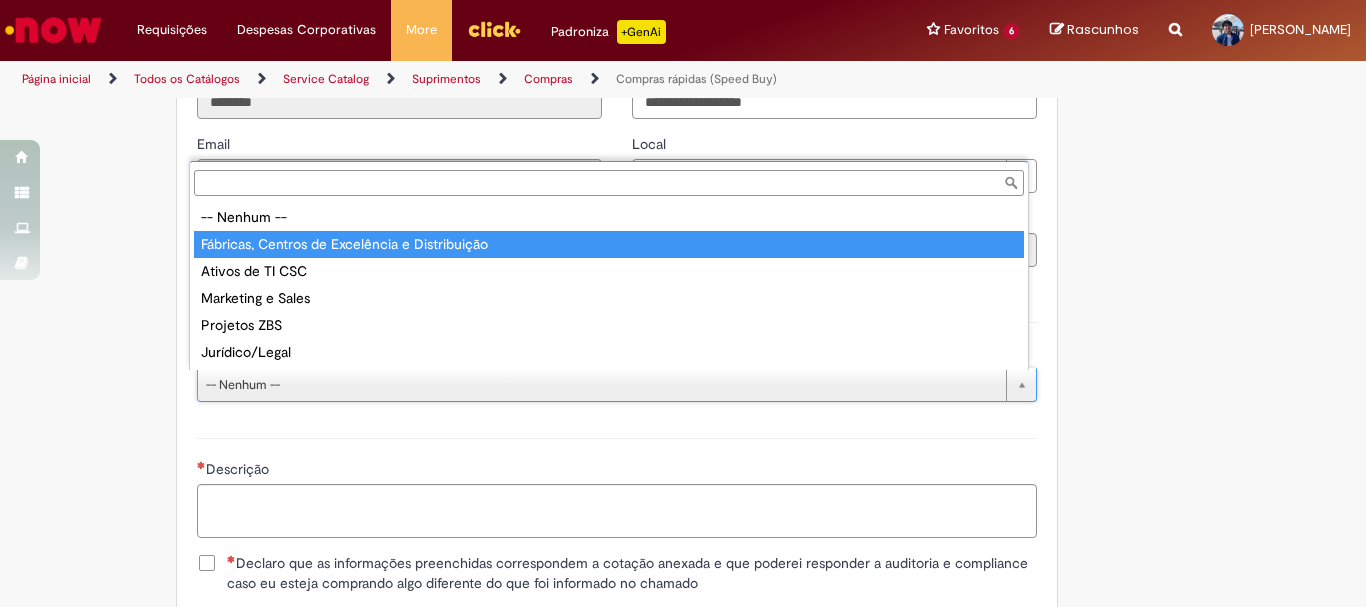 type on "**********" 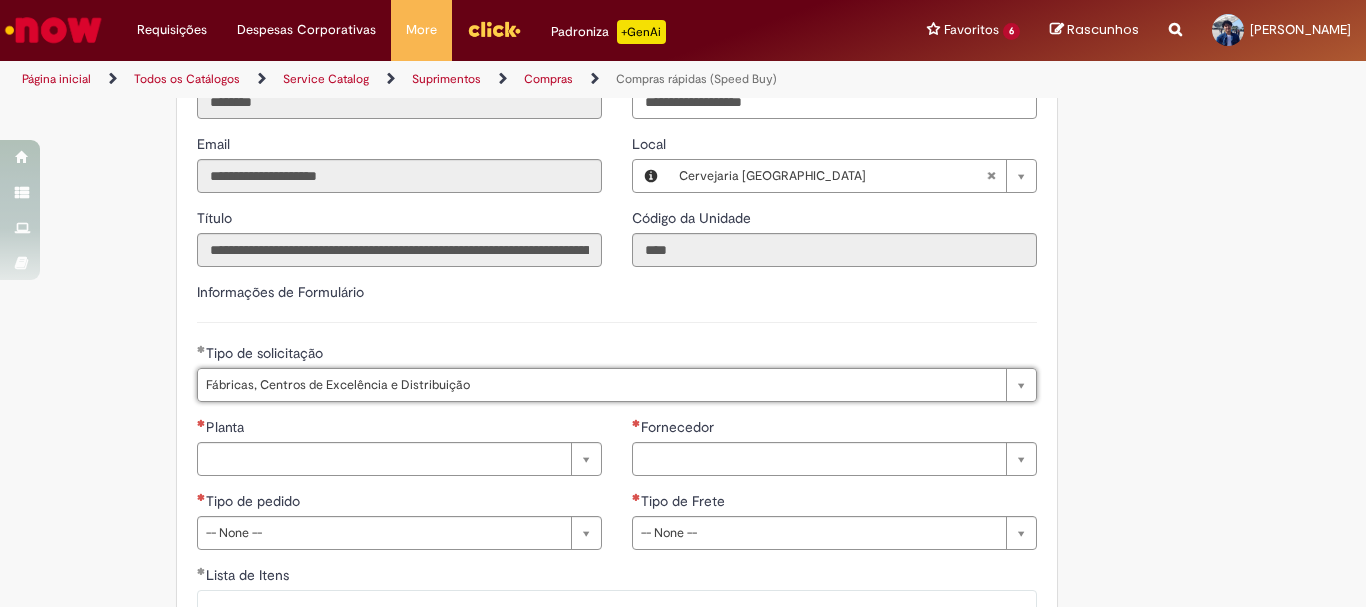 scroll, scrollTop: 2900, scrollLeft: 0, axis: vertical 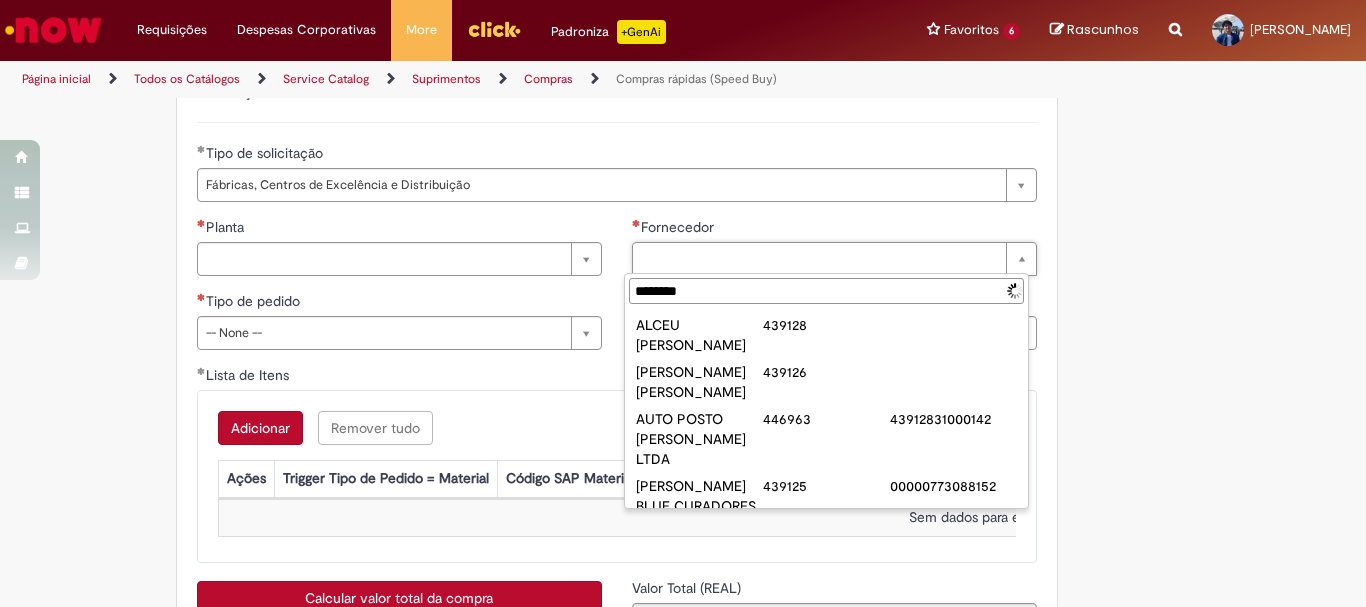 type on "********" 